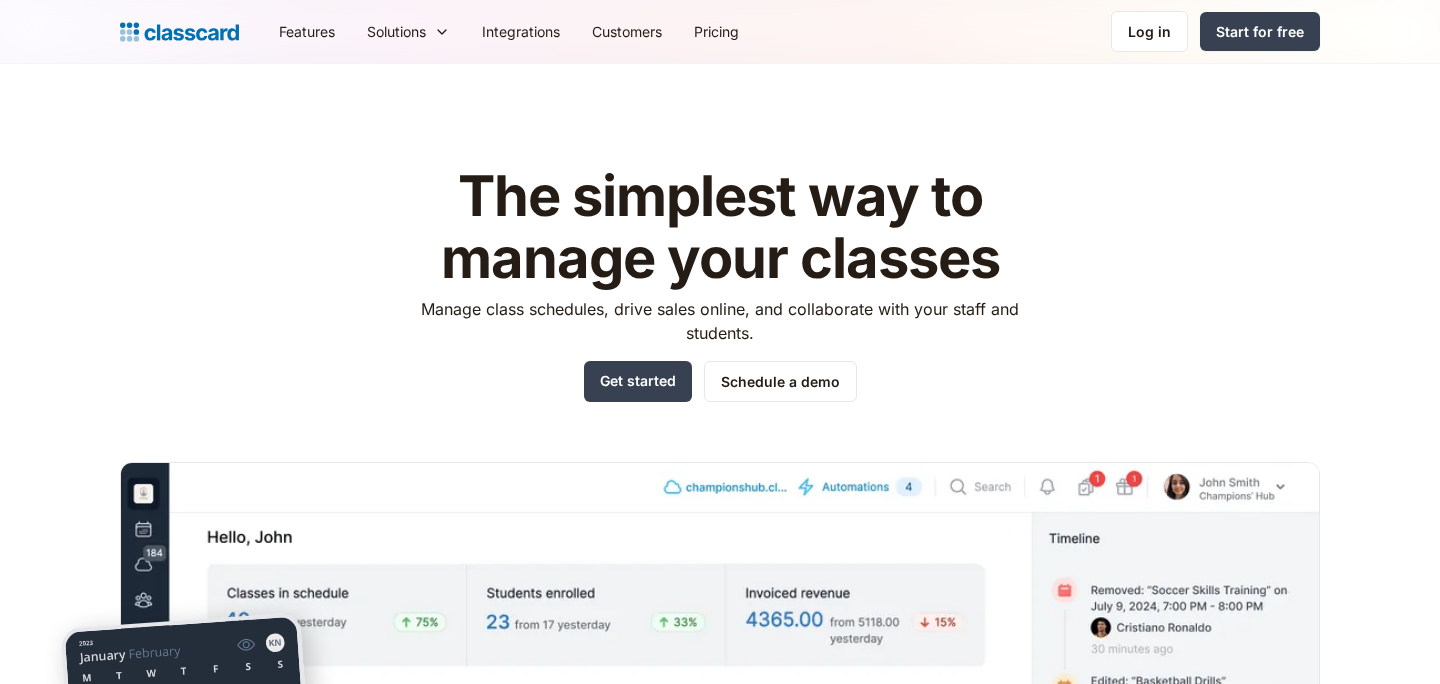 scroll, scrollTop: 0, scrollLeft: 0, axis: both 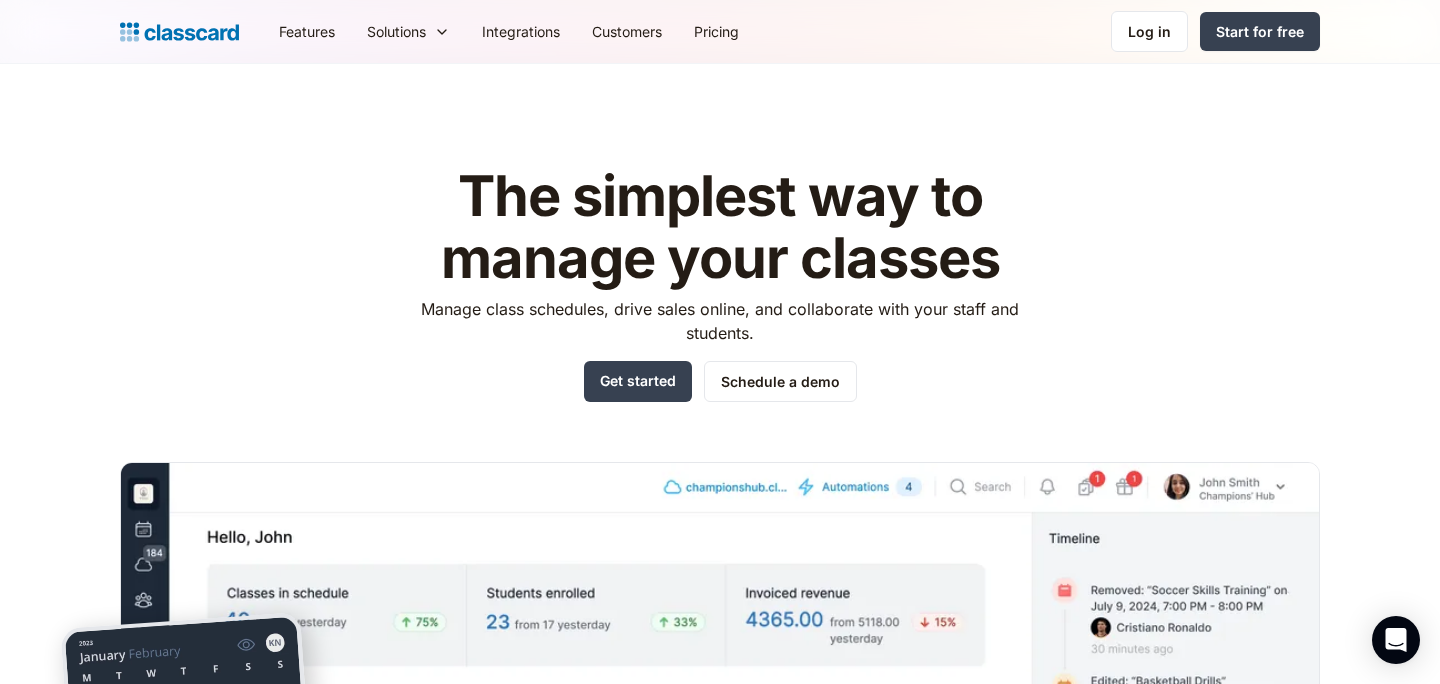 click on "Features Resources
Blog The latest industry news, updates and info.
Customer stories Learn how our customers are making big changes.
Video tutorials Get up and running on new features and techniques.
Documentation All the boring stuff that you (hopefully won’t) need. Company
About us Learn about our story and our mission statement.
Press The latest industry news, updates and info.
Careers We're hiring! We’re always looking for talented people. Join our team!
Legal All the boring stuff that we Dan from legal made us add. Features
Solutions Sports academy Swim school Dance studio Gymnastics Music school Martial arts school Yoga studio Tutoring Language school Teaching & learning Tennis academy Football academy Integrations Customers Pricing Log in Log in Start for free" at bounding box center [791, 31] 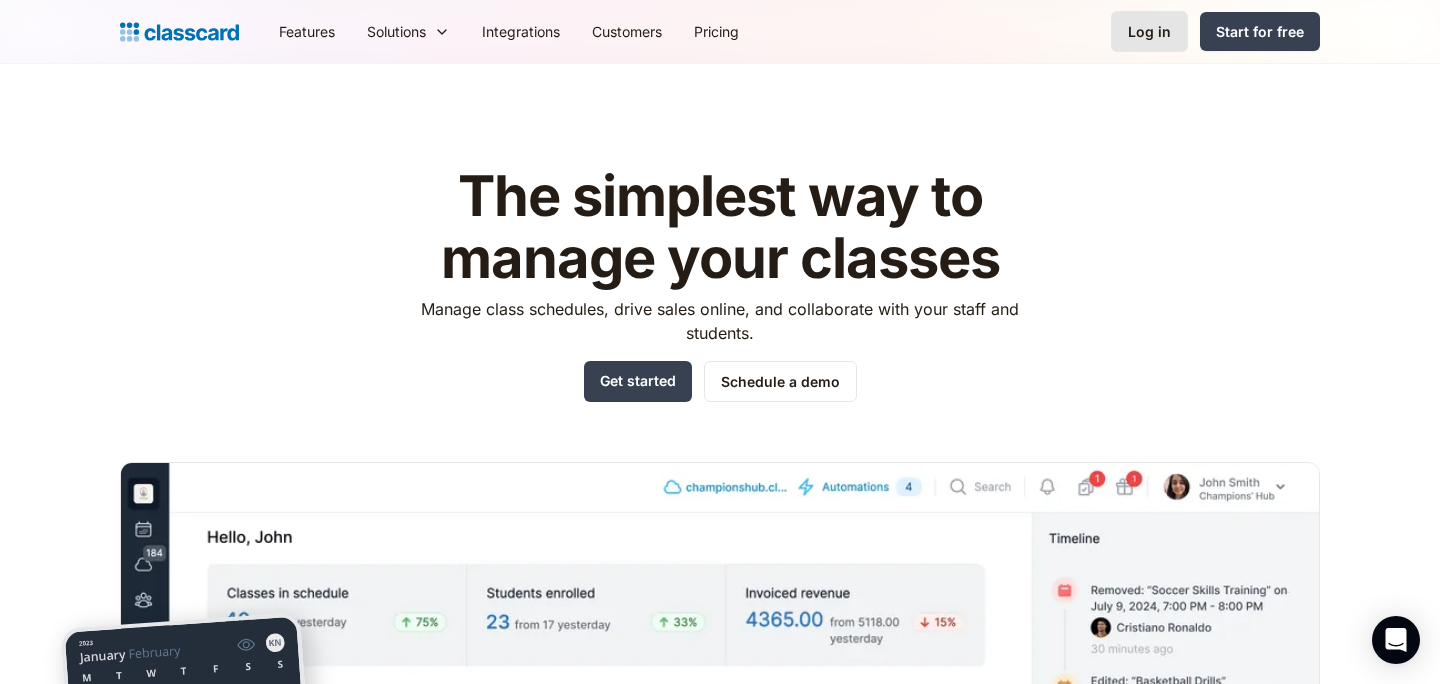 click on "Log in" at bounding box center (1149, 31) 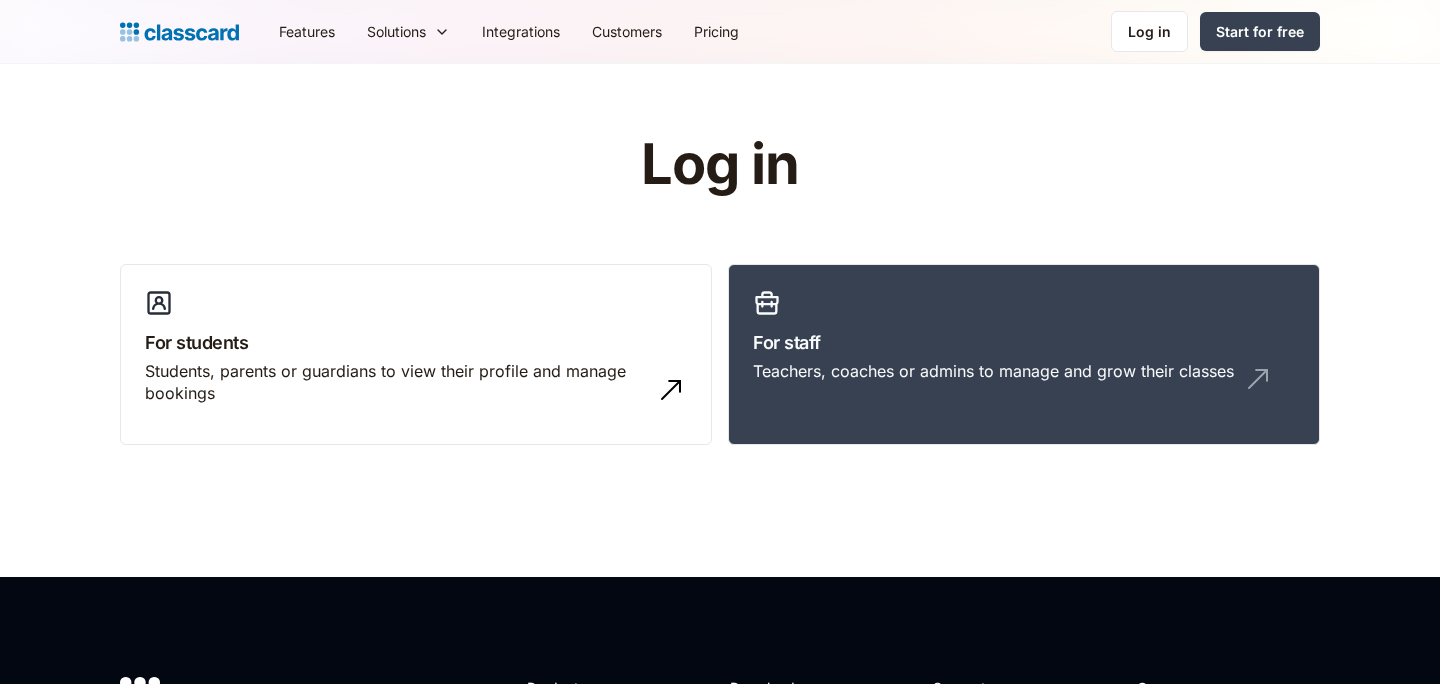 scroll, scrollTop: 0, scrollLeft: 0, axis: both 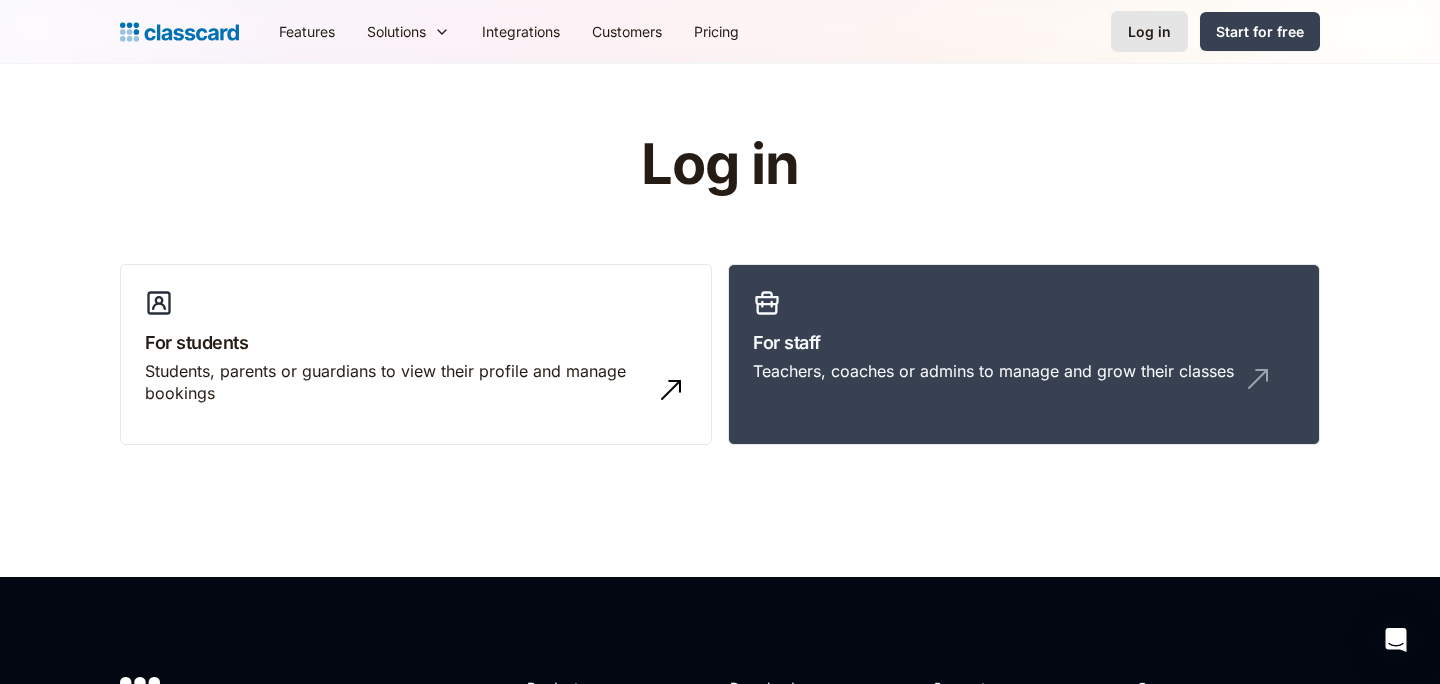 click on "Log in" at bounding box center [1149, 31] 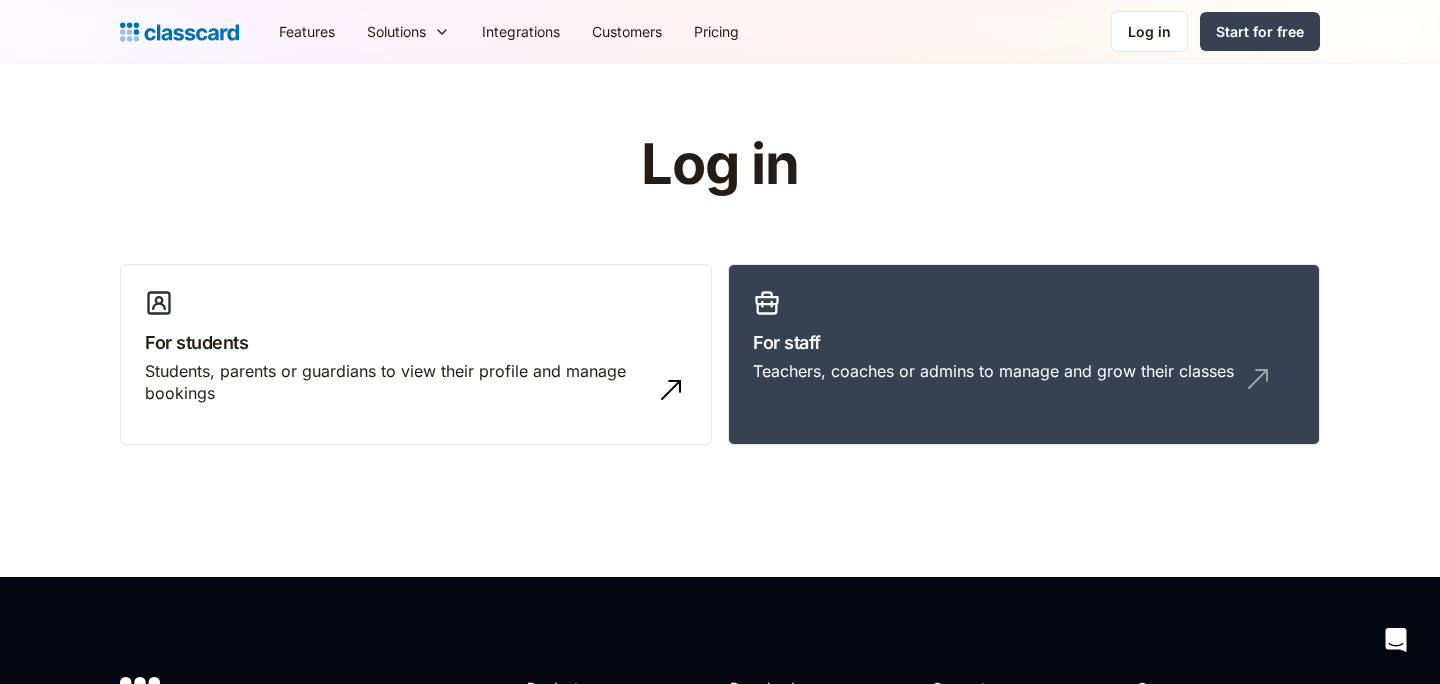 scroll, scrollTop: 0, scrollLeft: 0, axis: both 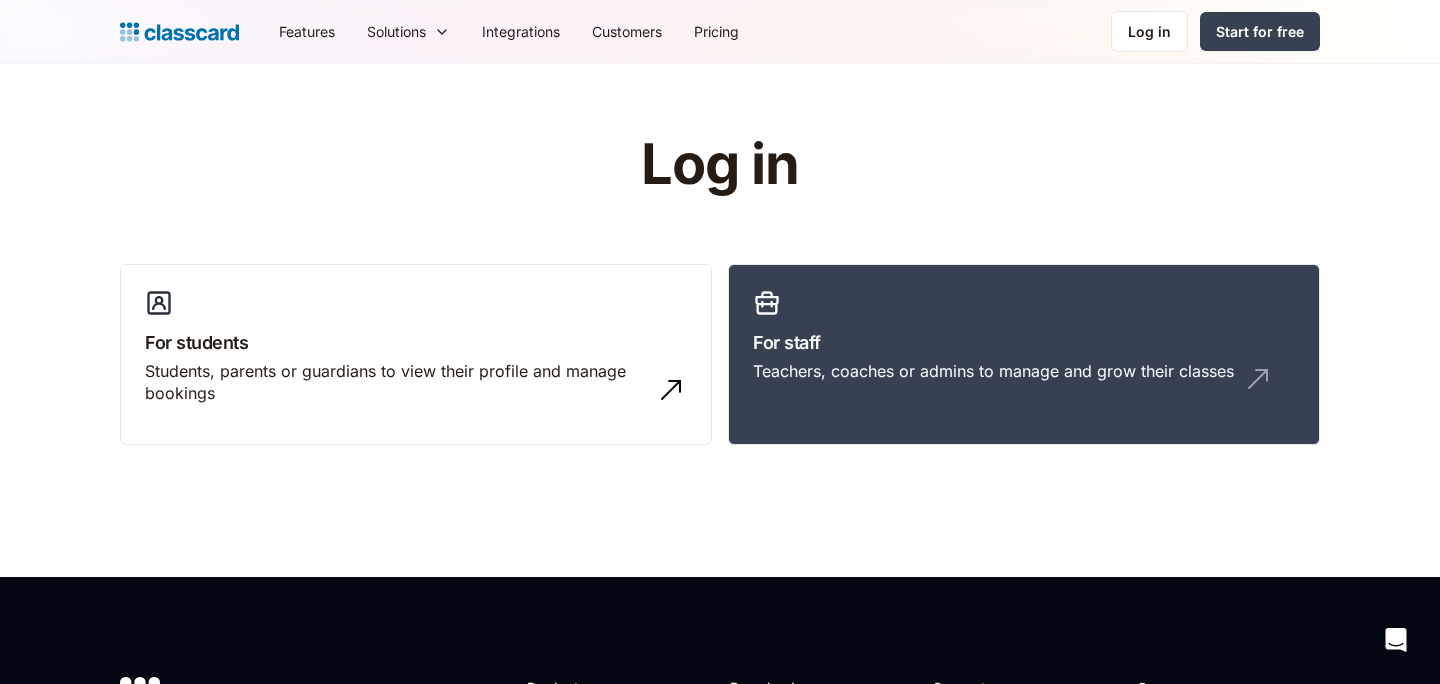 click on "Log in" at bounding box center (1149, 31) 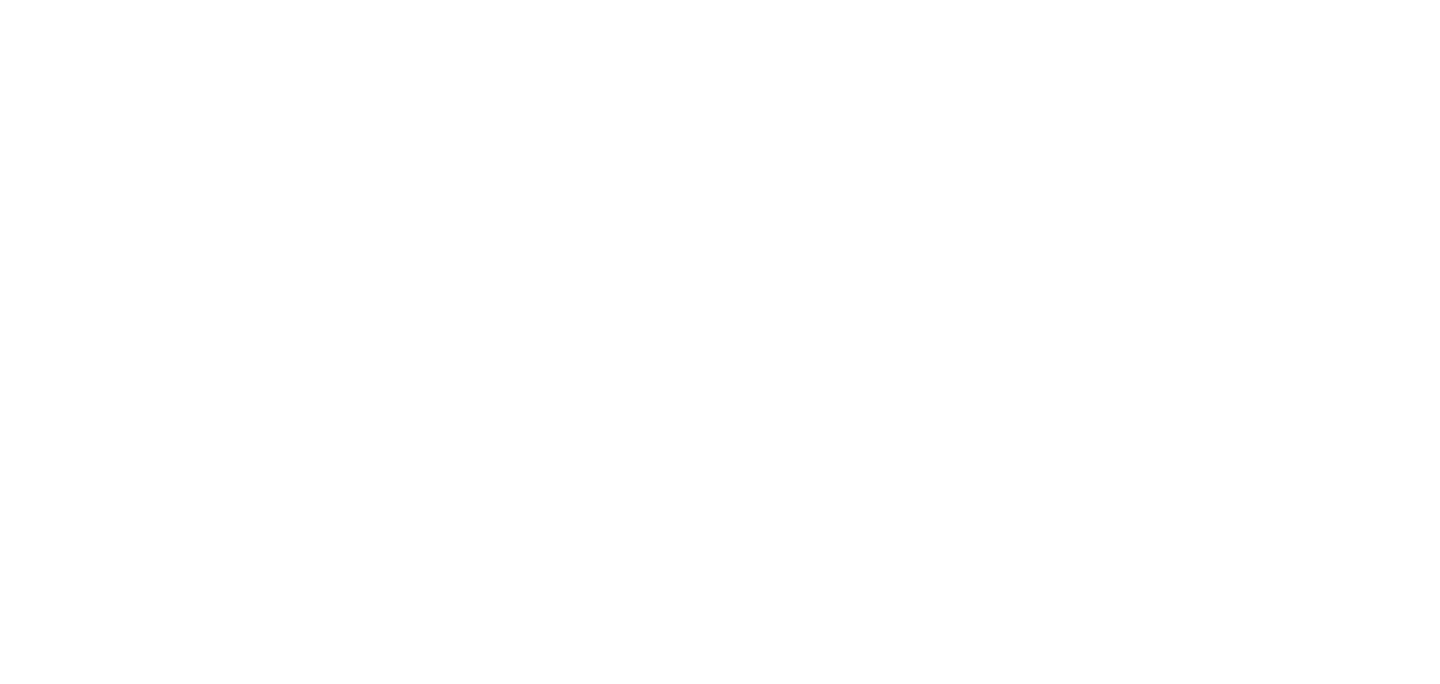 scroll, scrollTop: 0, scrollLeft: 0, axis: both 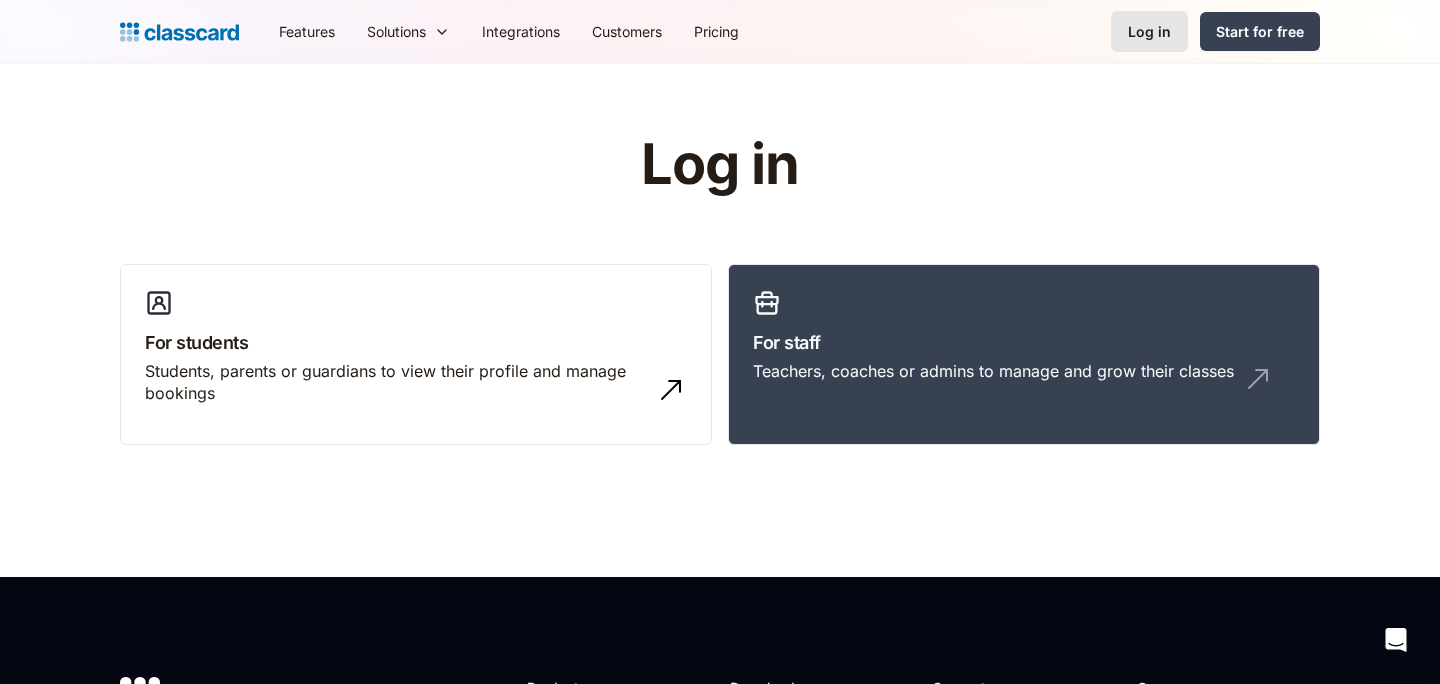 click on "Log in" at bounding box center (1149, 31) 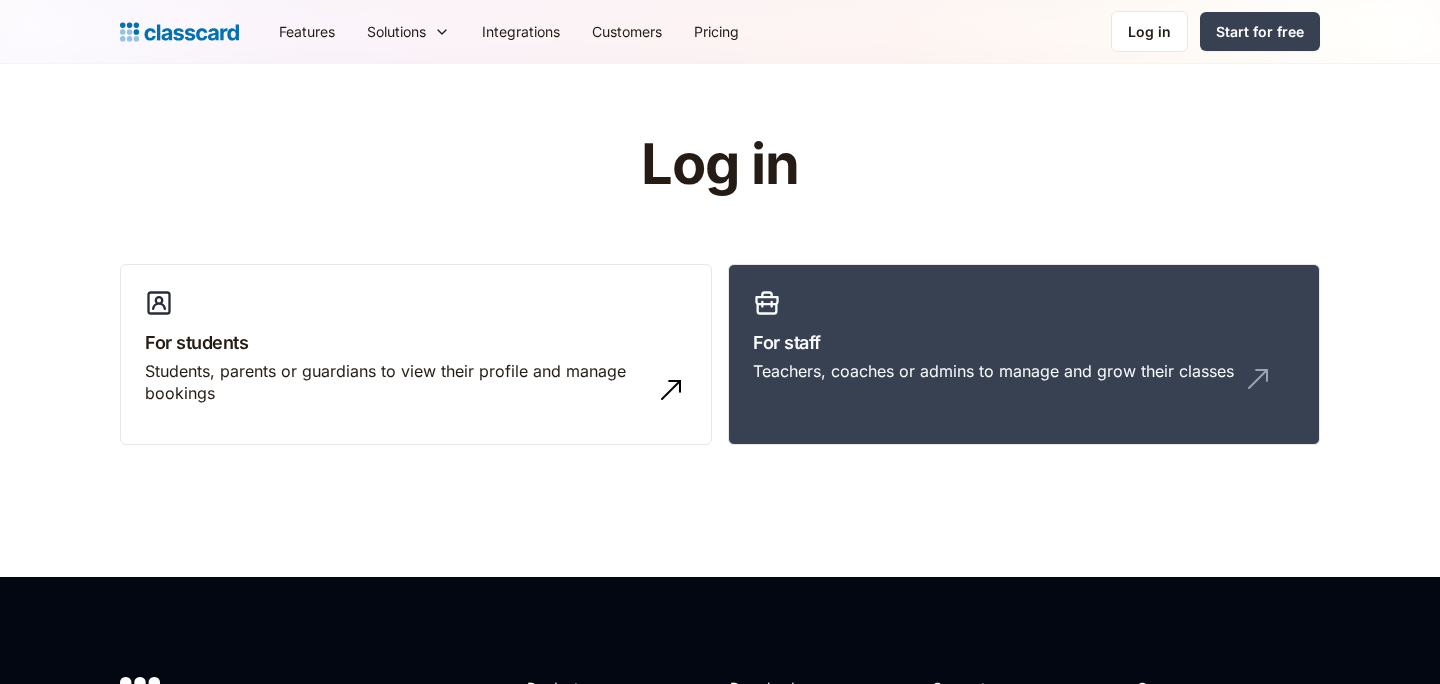 scroll, scrollTop: 0, scrollLeft: 0, axis: both 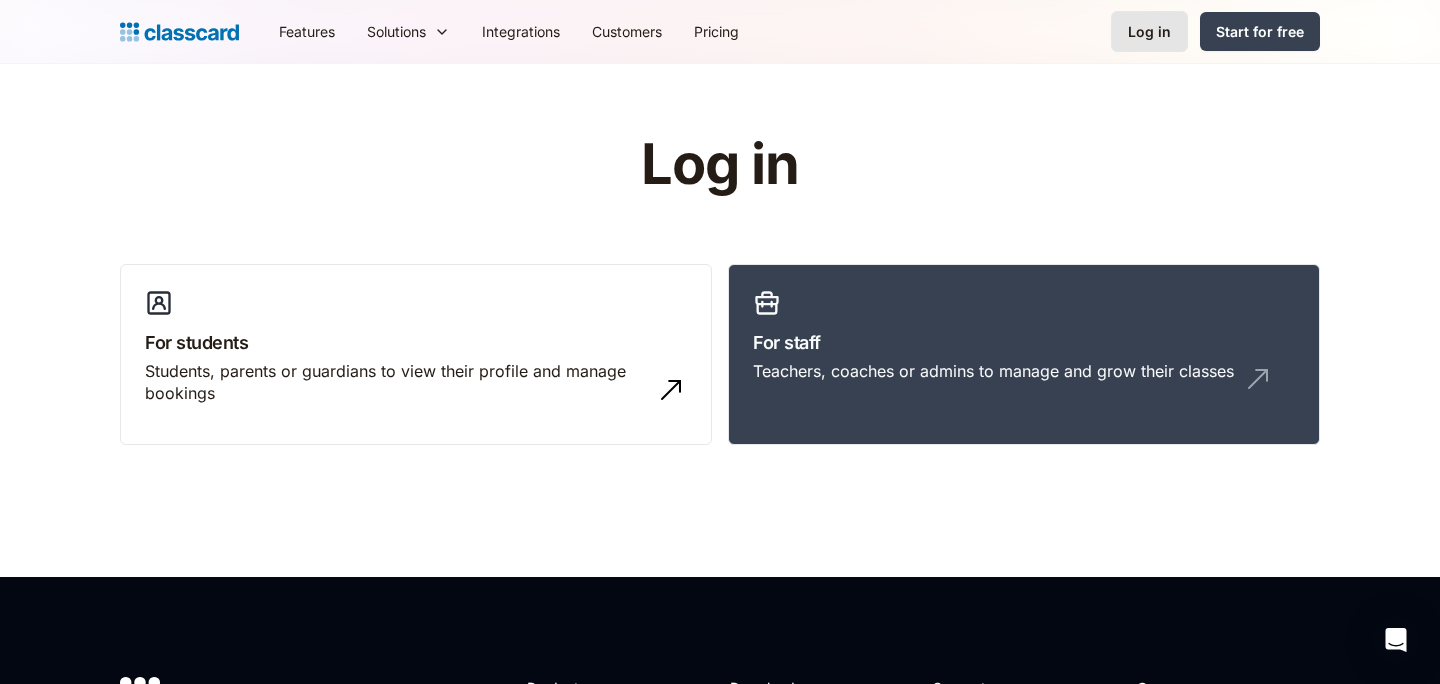 click on "Log in" at bounding box center [1149, 31] 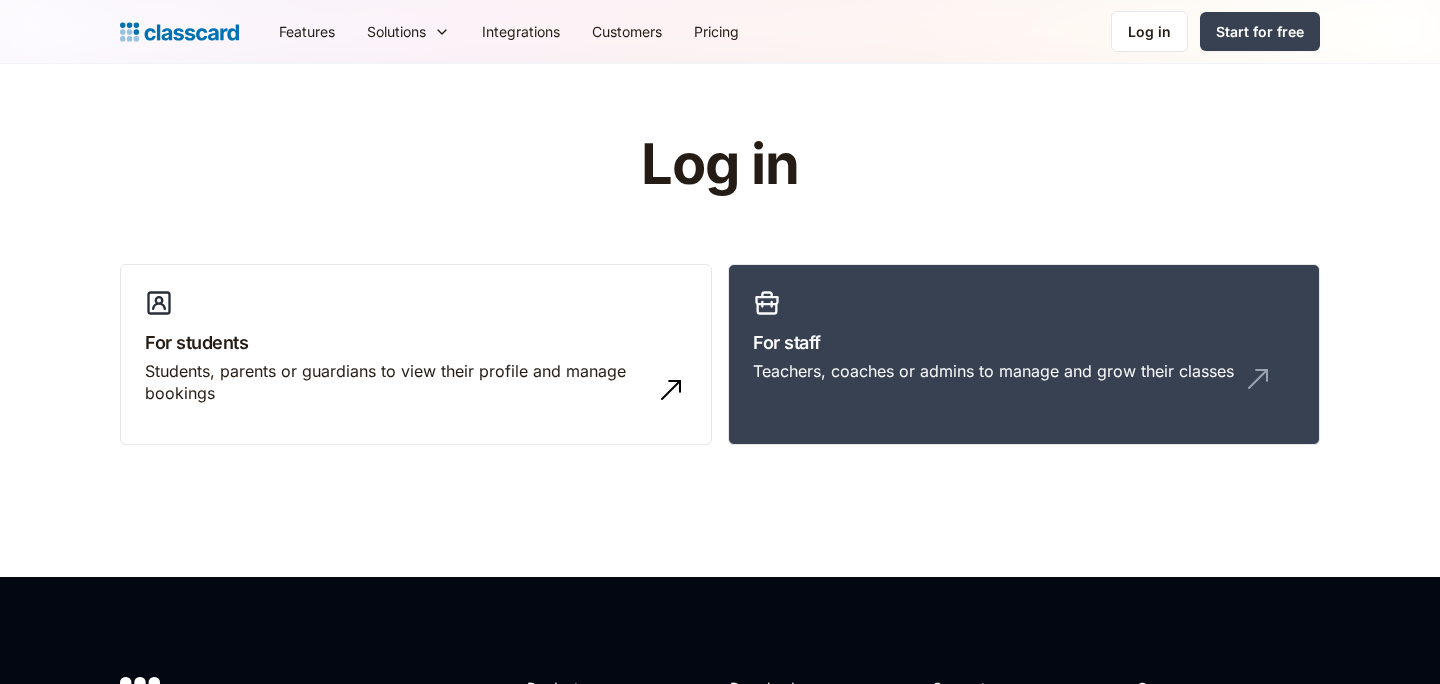 scroll, scrollTop: 0, scrollLeft: 0, axis: both 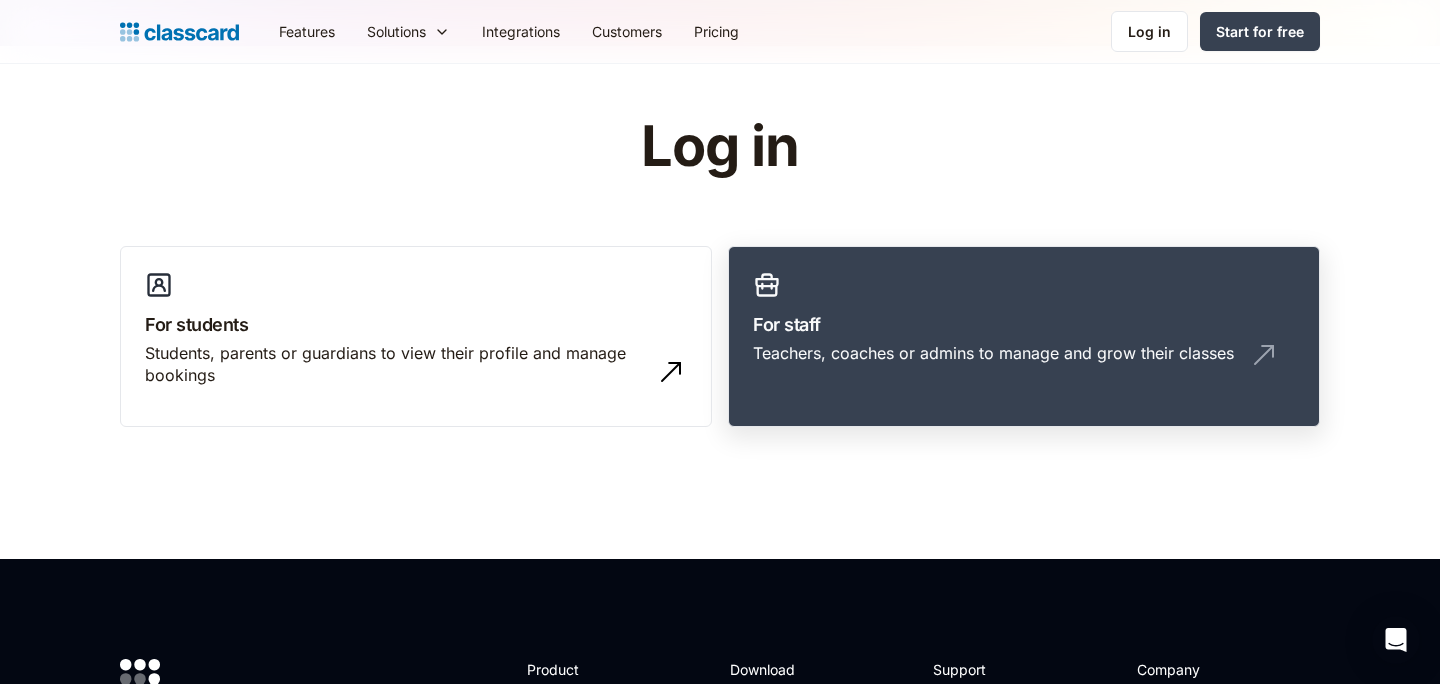 click on "For staff Teachers, coaches or admins to manage and grow their classes" at bounding box center (1024, 337) 